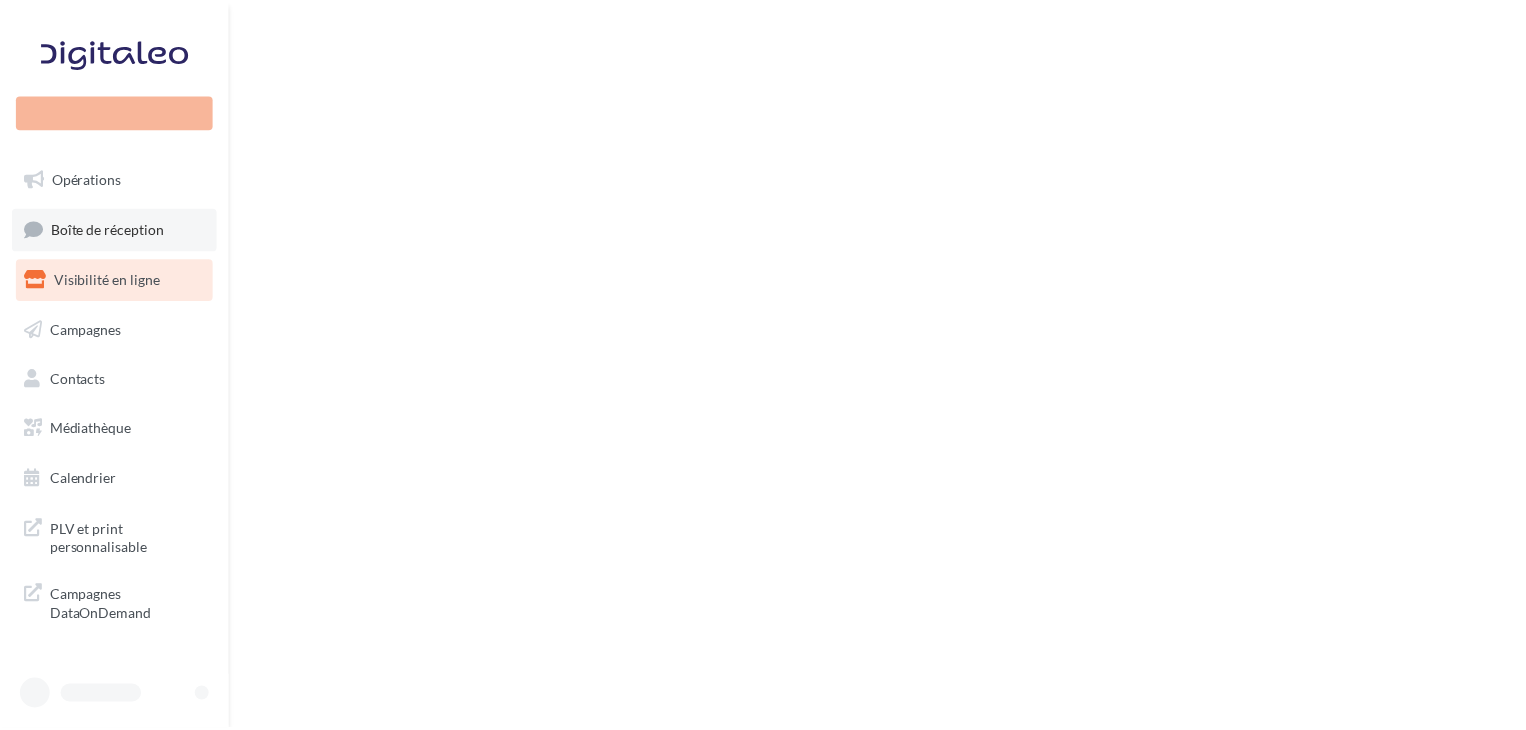 scroll, scrollTop: 0, scrollLeft: 0, axis: both 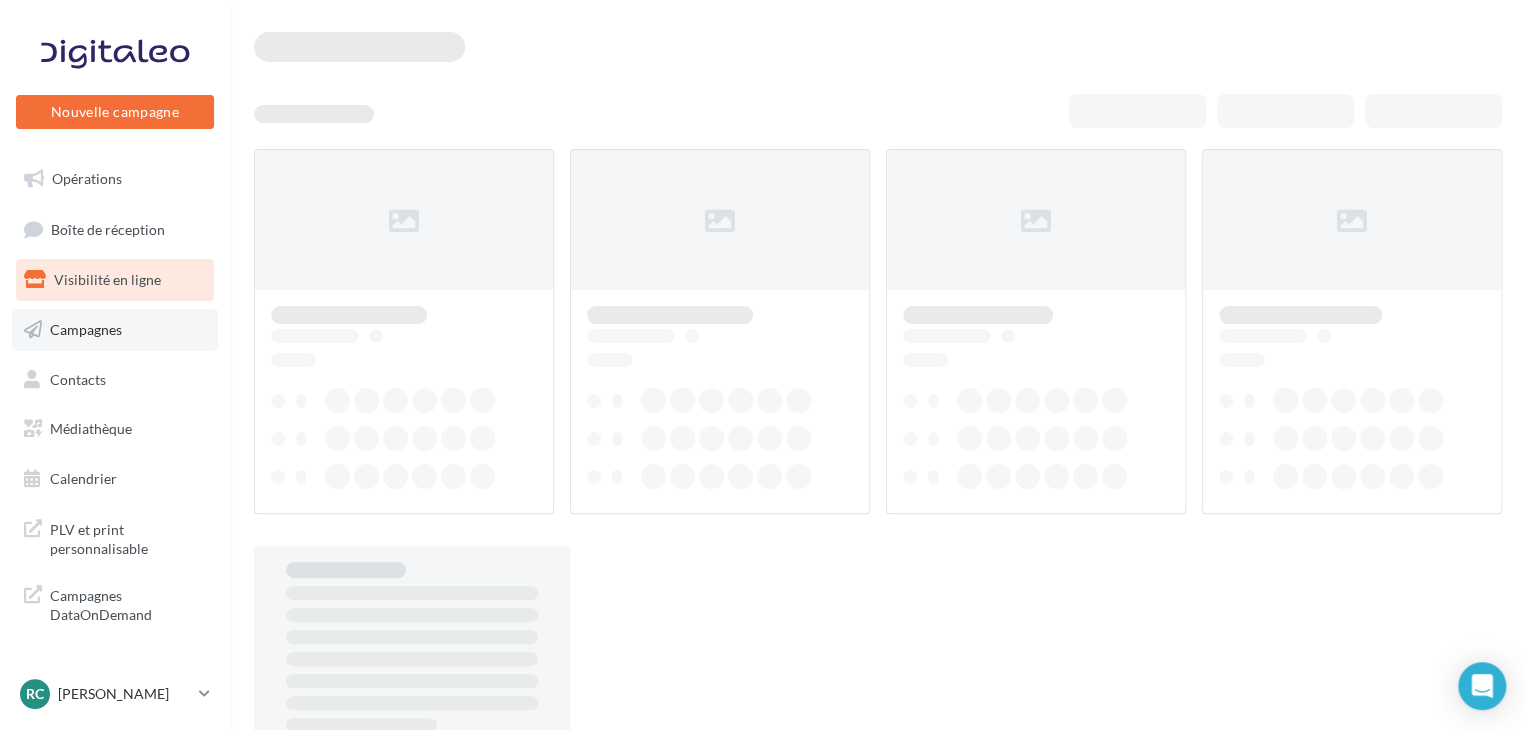 click on "Campagnes" at bounding box center [115, 330] 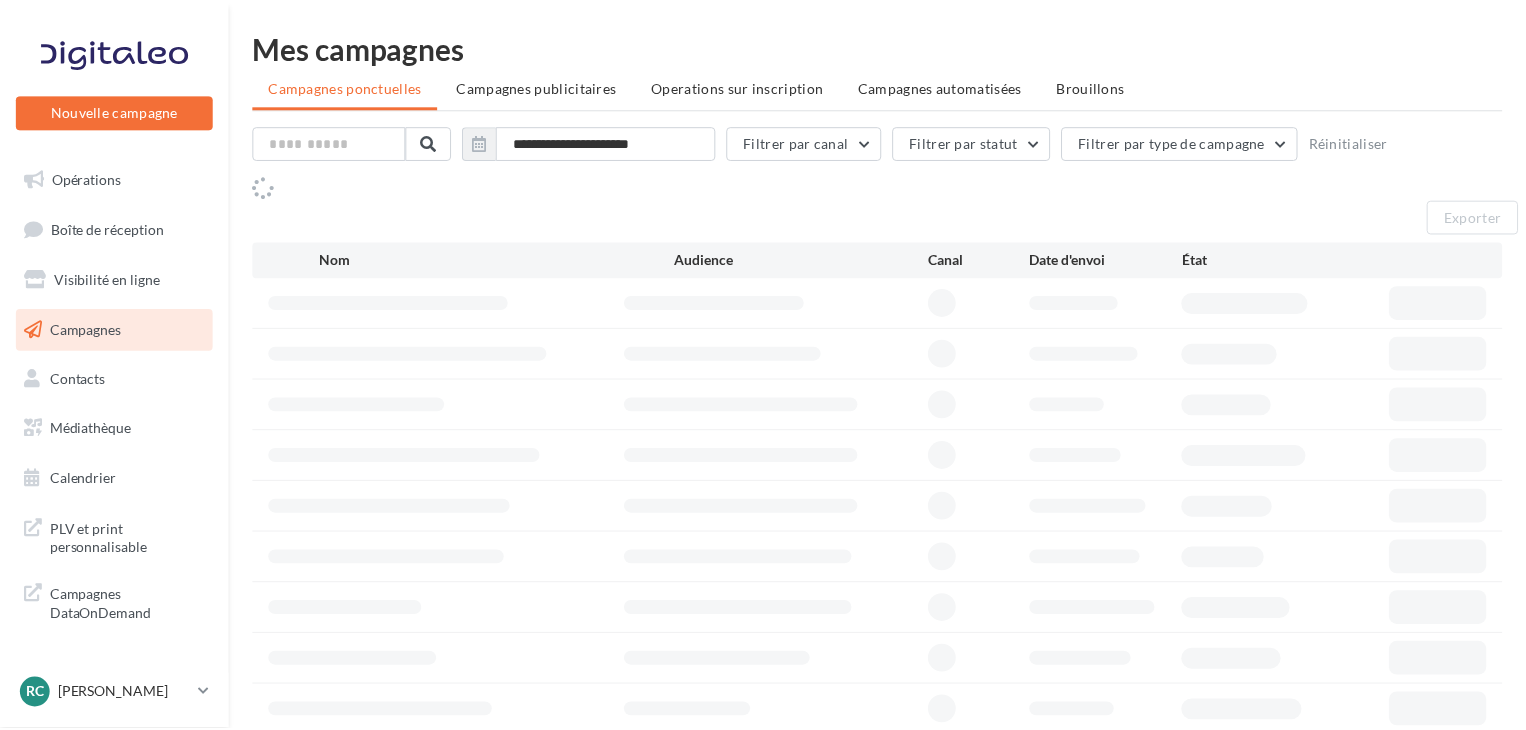 scroll, scrollTop: 0, scrollLeft: 0, axis: both 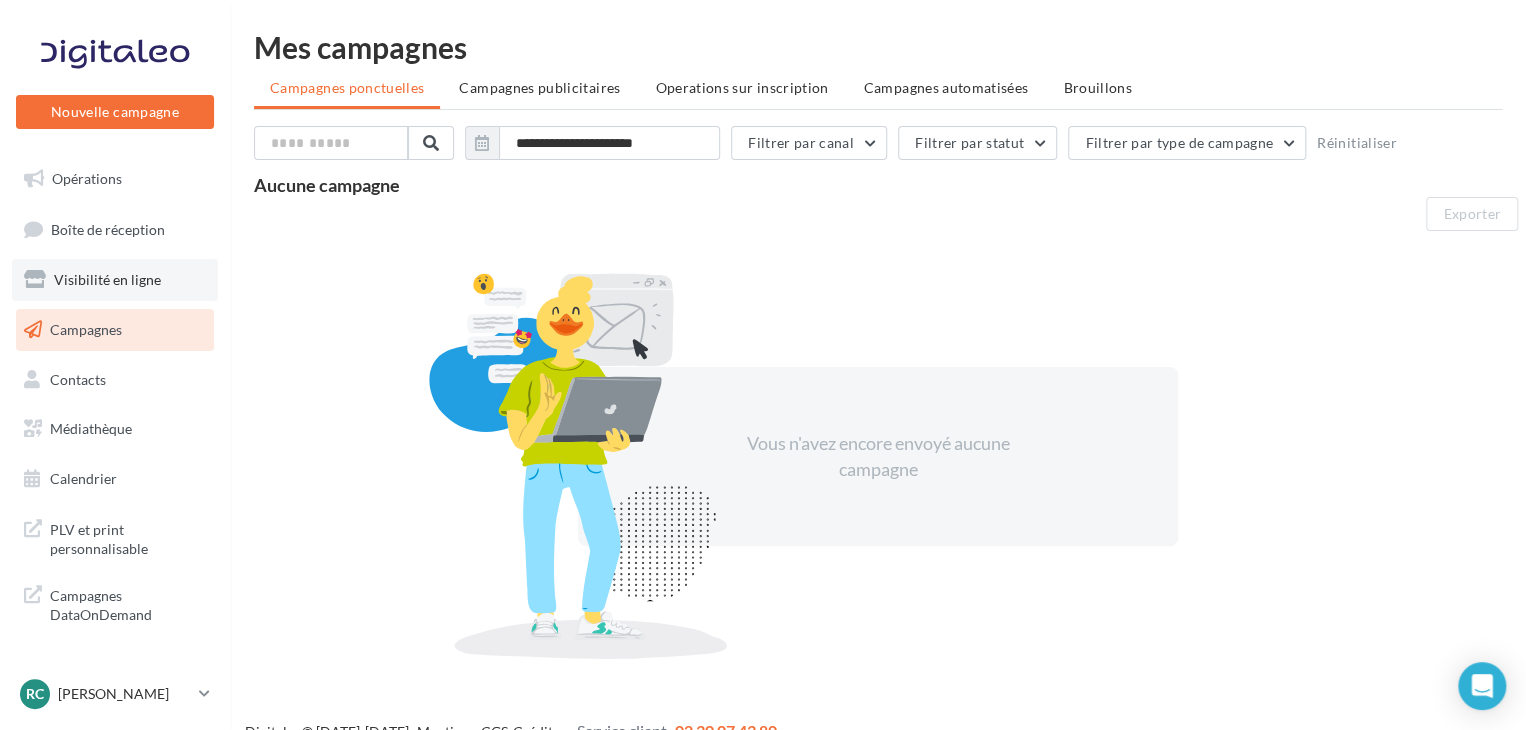 click on "Visibilité en ligne" at bounding box center [115, 280] 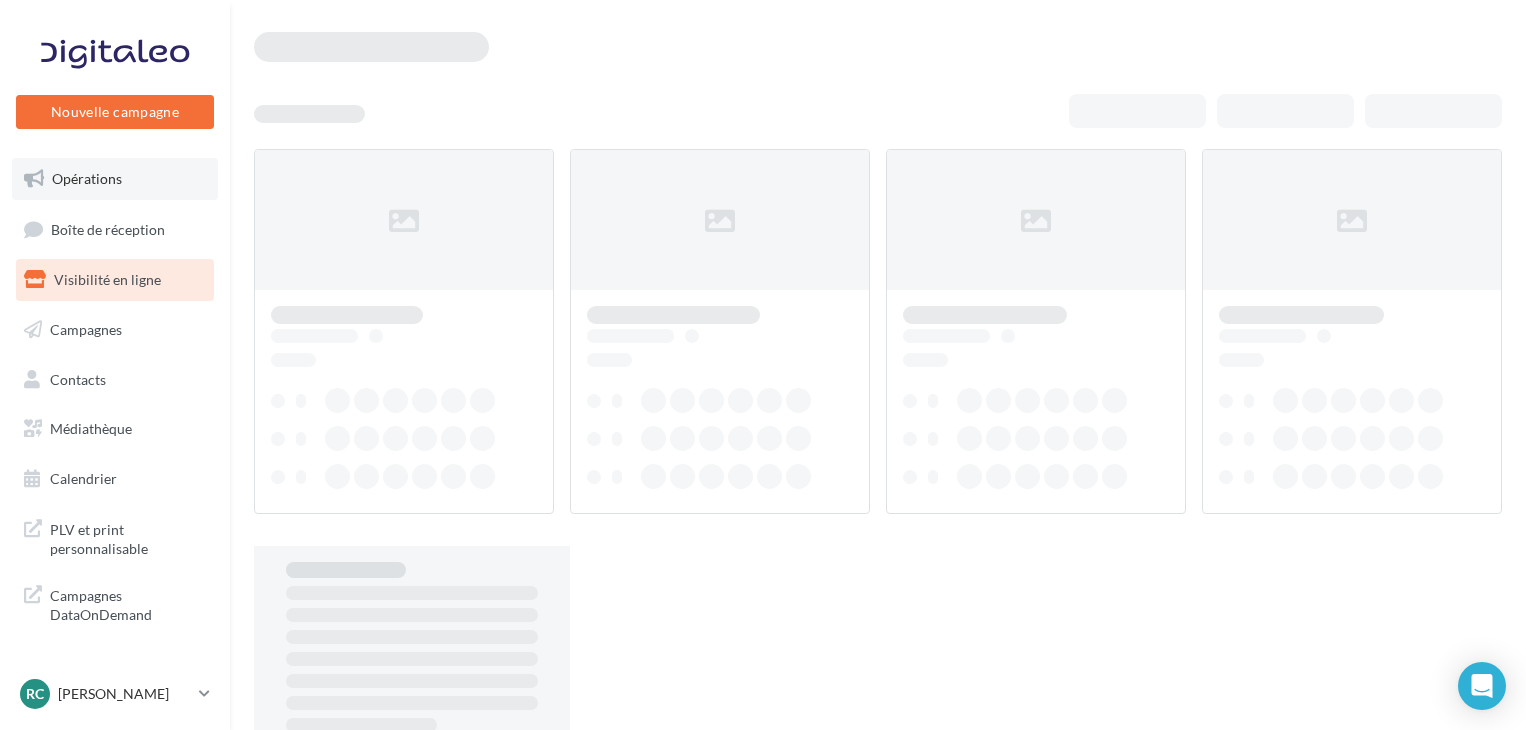 scroll, scrollTop: 0, scrollLeft: 0, axis: both 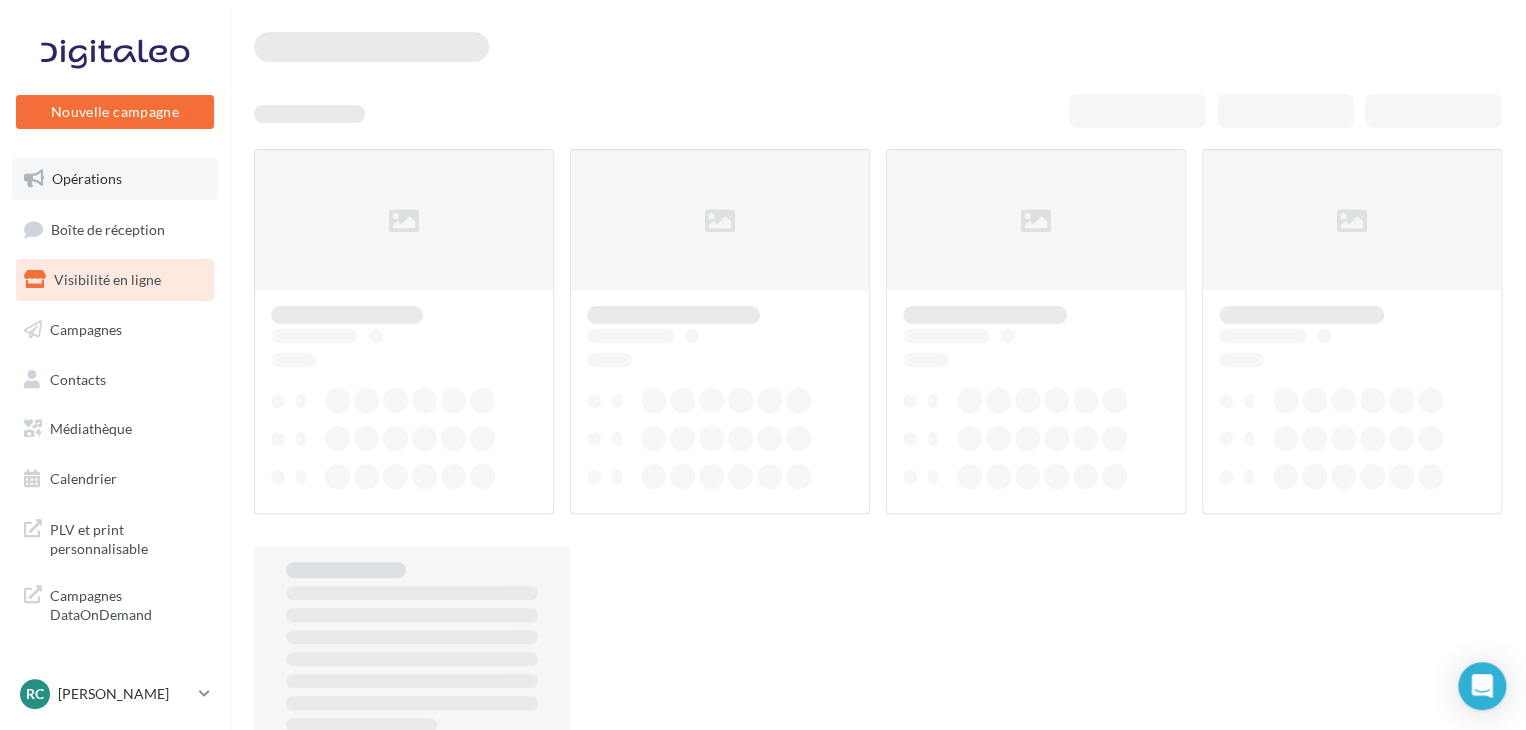 click on "Opérations" at bounding box center (115, 179) 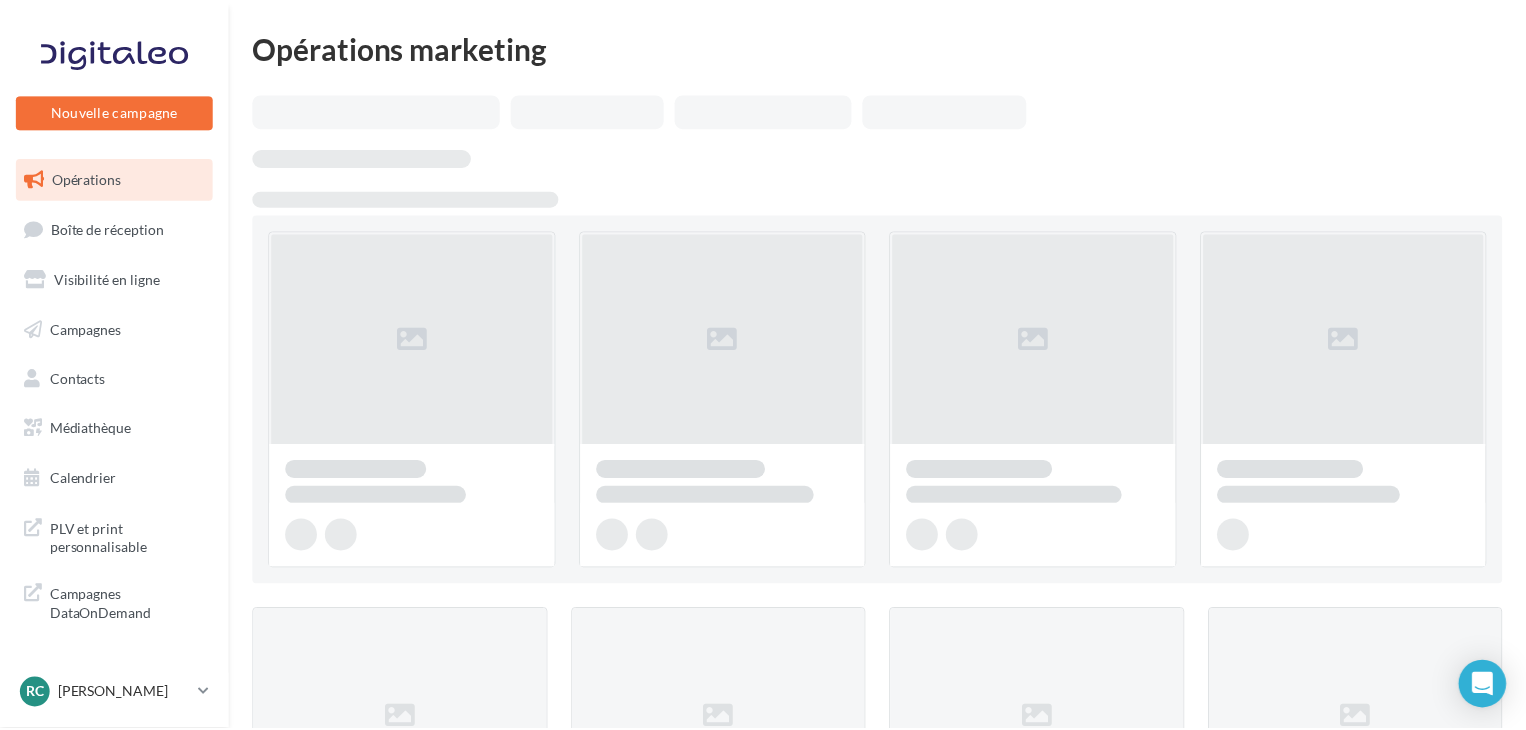 scroll, scrollTop: 0, scrollLeft: 0, axis: both 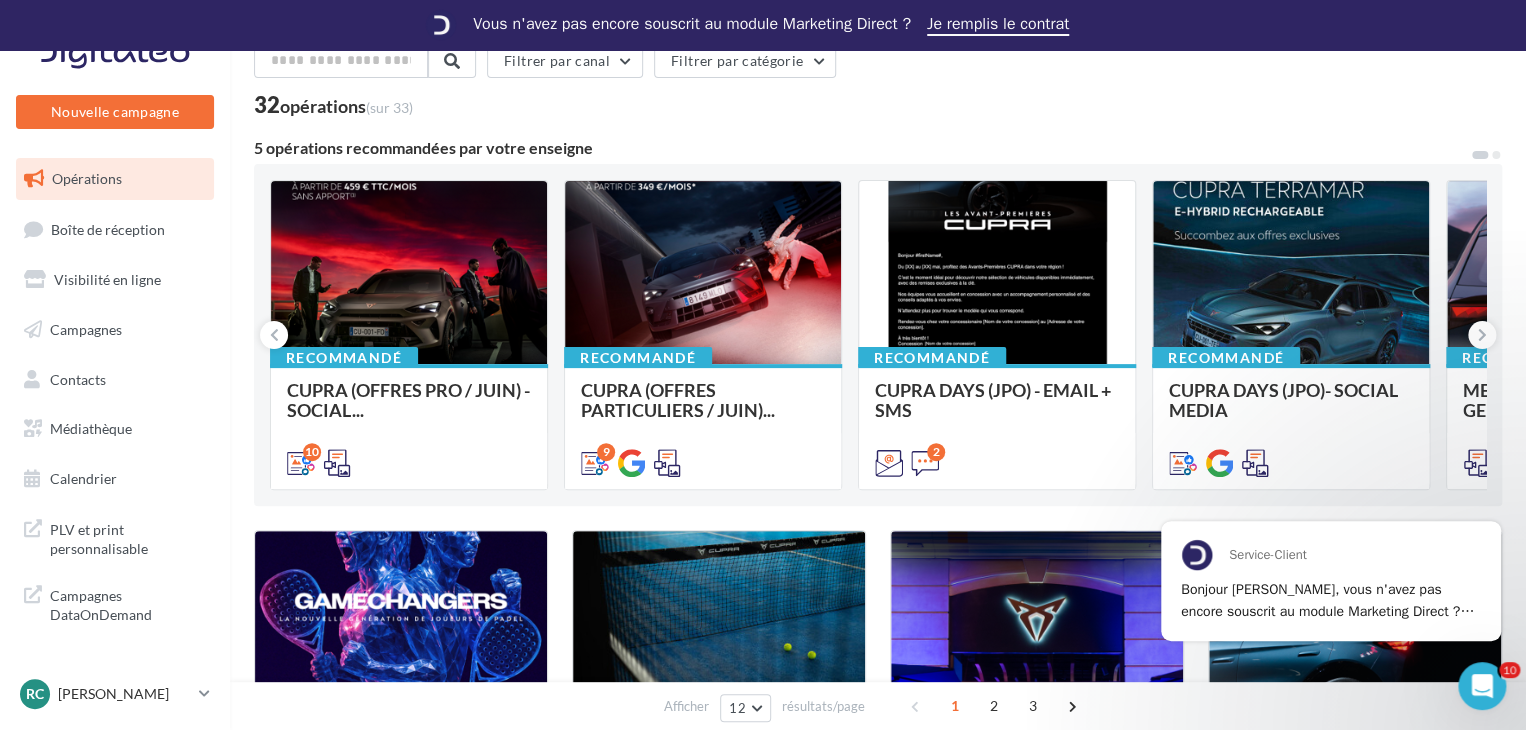 click on "Recommandé         CUPRA (OFFRES PRO / JUIN) - SOCIAL...                    10                            Recommandé         CUPRA (OFFRES PARTICULIERS / JUIN)...                    9                                    Recommandé          CUPRA DAYS  (JPO) - EMAIL + SMS        Objectif email  :
Annonce des CUPRA DAYS de votre concession.
> Envoi à S -2.
Personnalisation automatique EMAIL :
Le prénom du destinataire sera automatiquem...                     2                      Recommandé          CUPRA DAYS  (JPO)- SOCIAL MEDIA                                                       Recommandé         MENTIONS LEGALES OFFRES GENERIQUES...        MAJ le 1er de tous les mois. Fichiers Excel disponibles dans la médiathèque pour les MENTIONS LEGALES PRESSE Particuliers et Fleet - OFFRES + GENERIQUES - CUPRA." at bounding box center (878, 335) 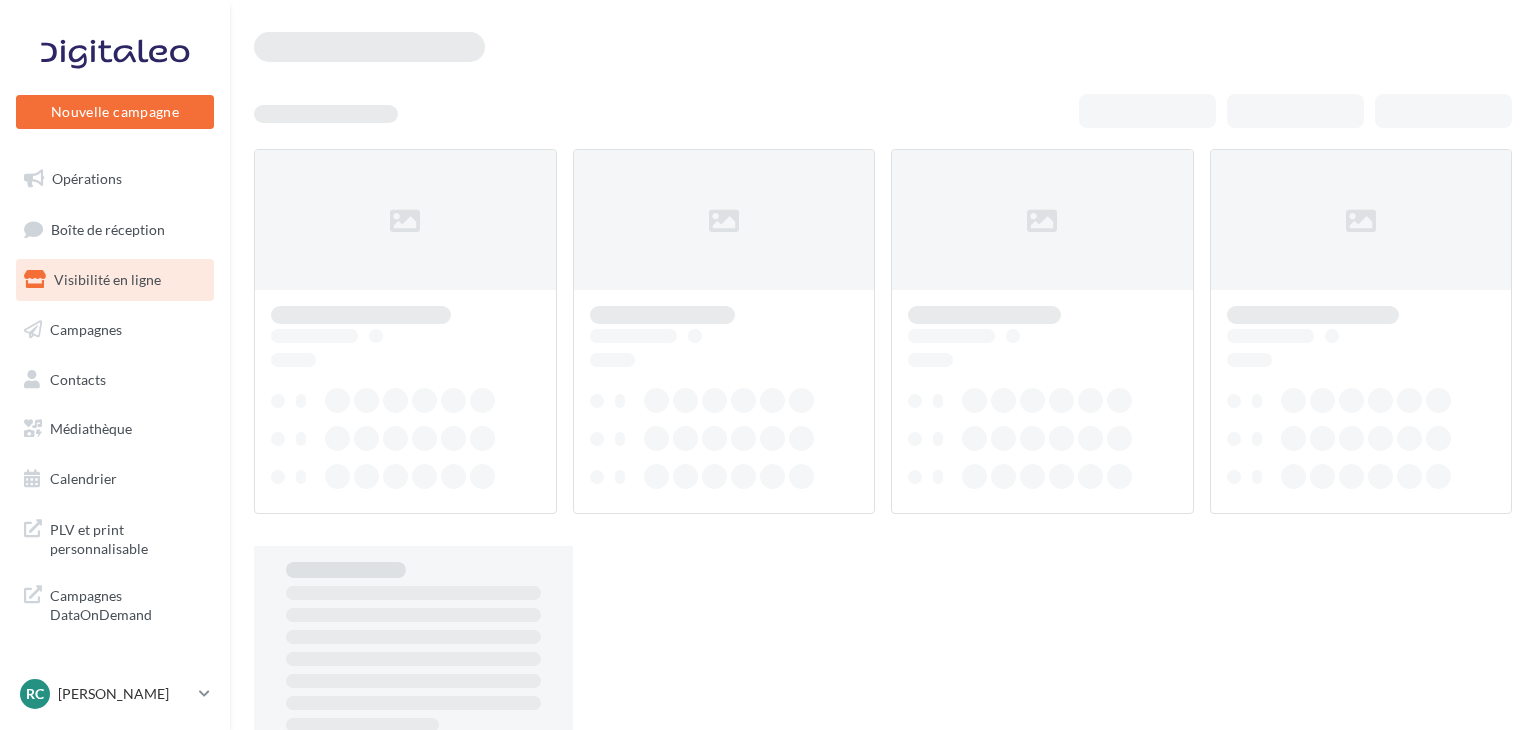 scroll, scrollTop: 0, scrollLeft: 0, axis: both 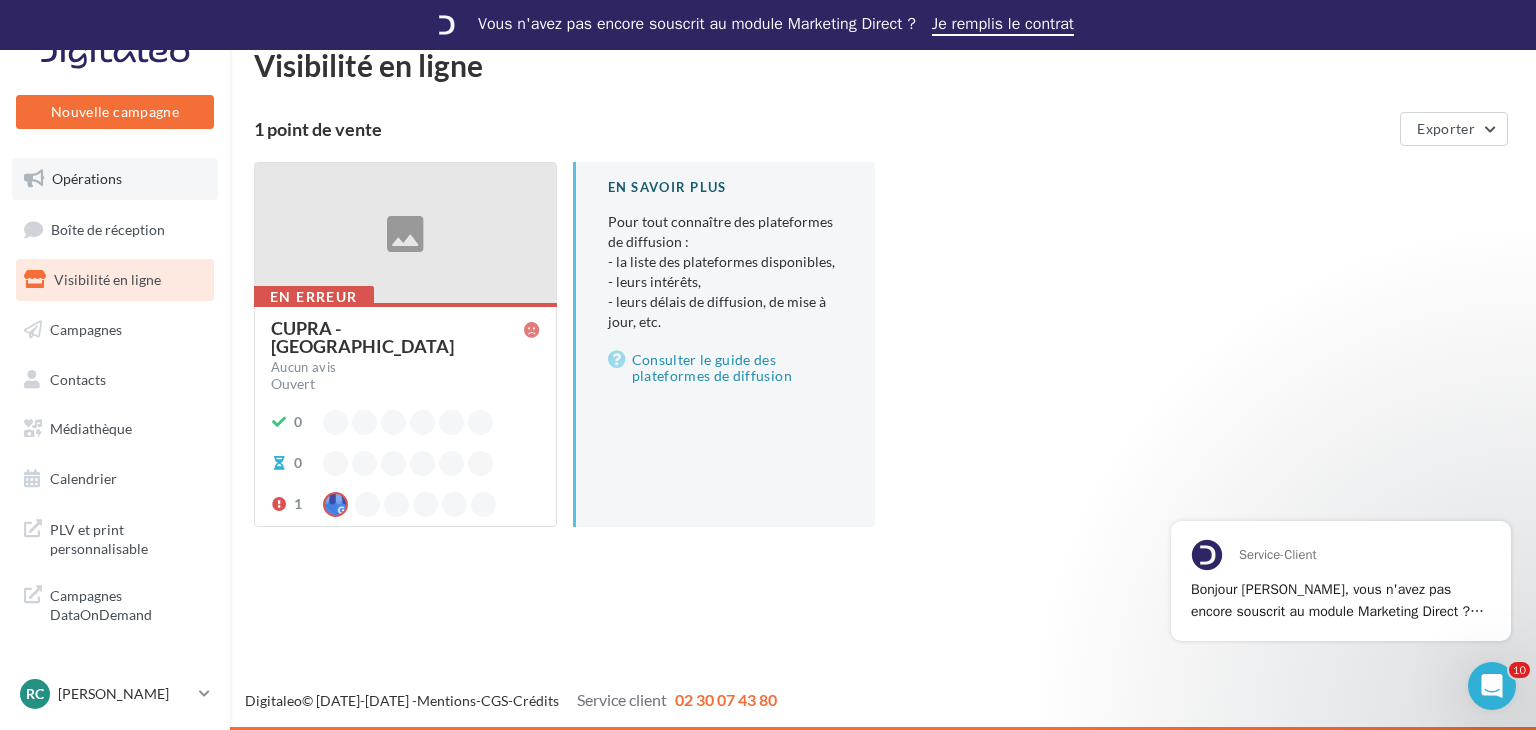 click on "Opérations" at bounding box center [115, 179] 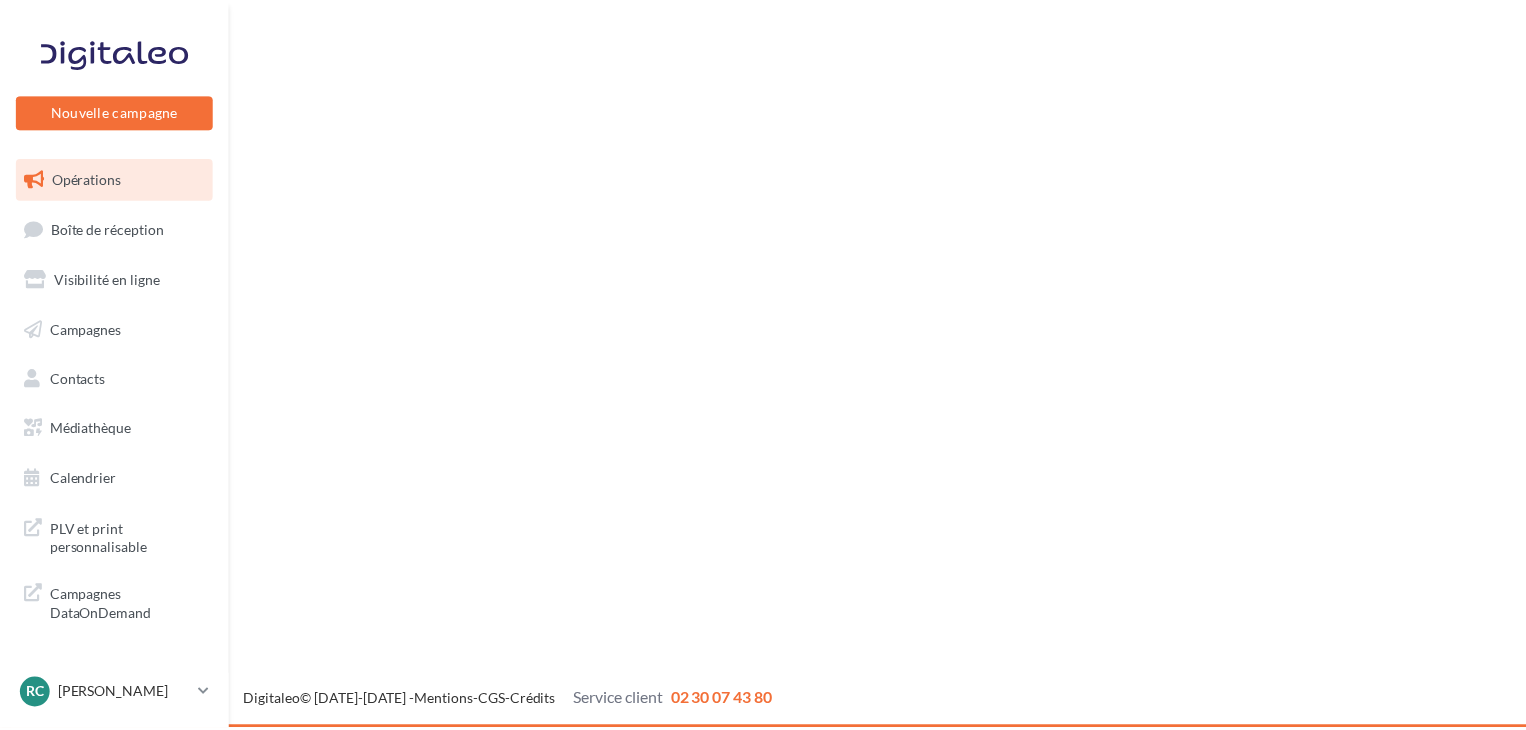 scroll, scrollTop: 0, scrollLeft: 0, axis: both 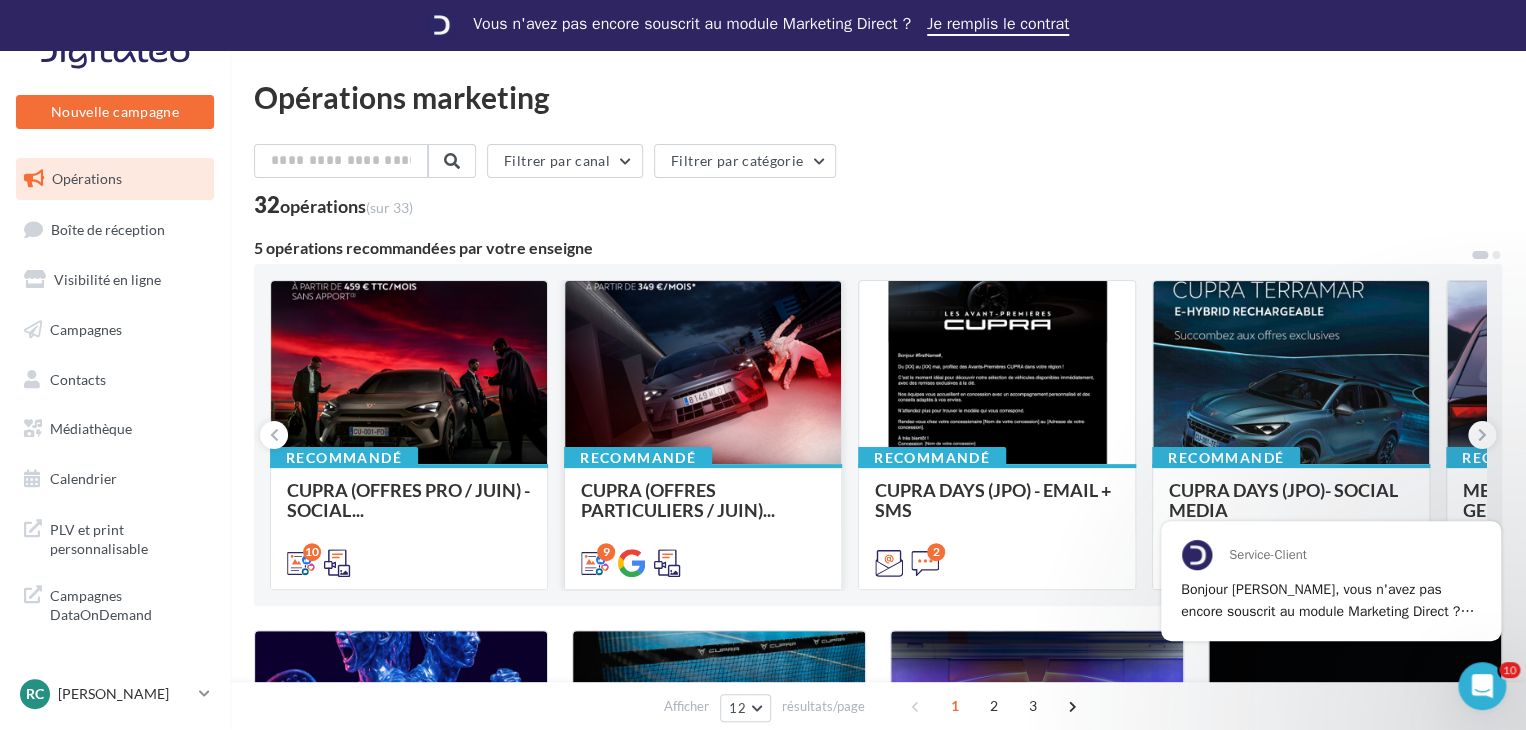 click at bounding box center (703, 374) 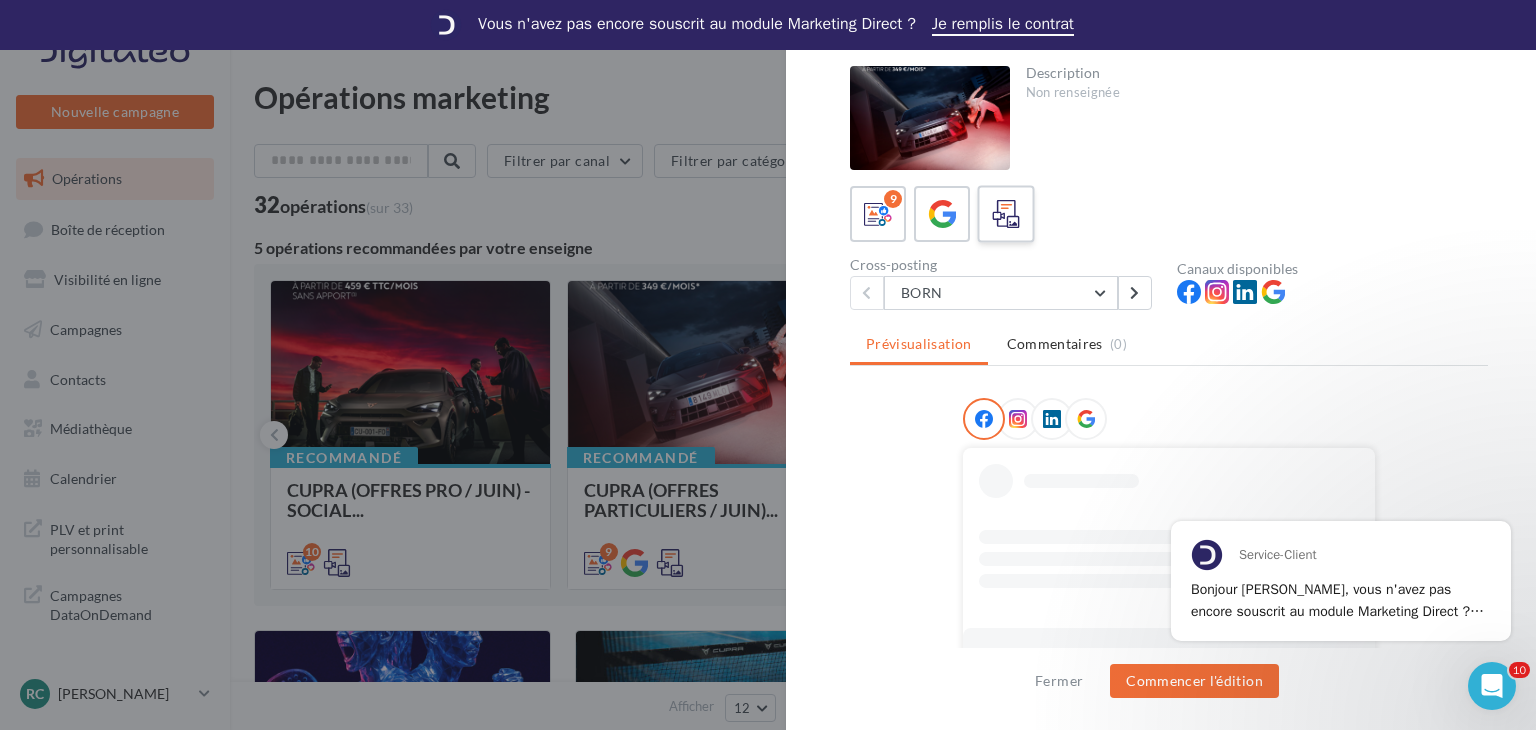 click at bounding box center (1005, 213) 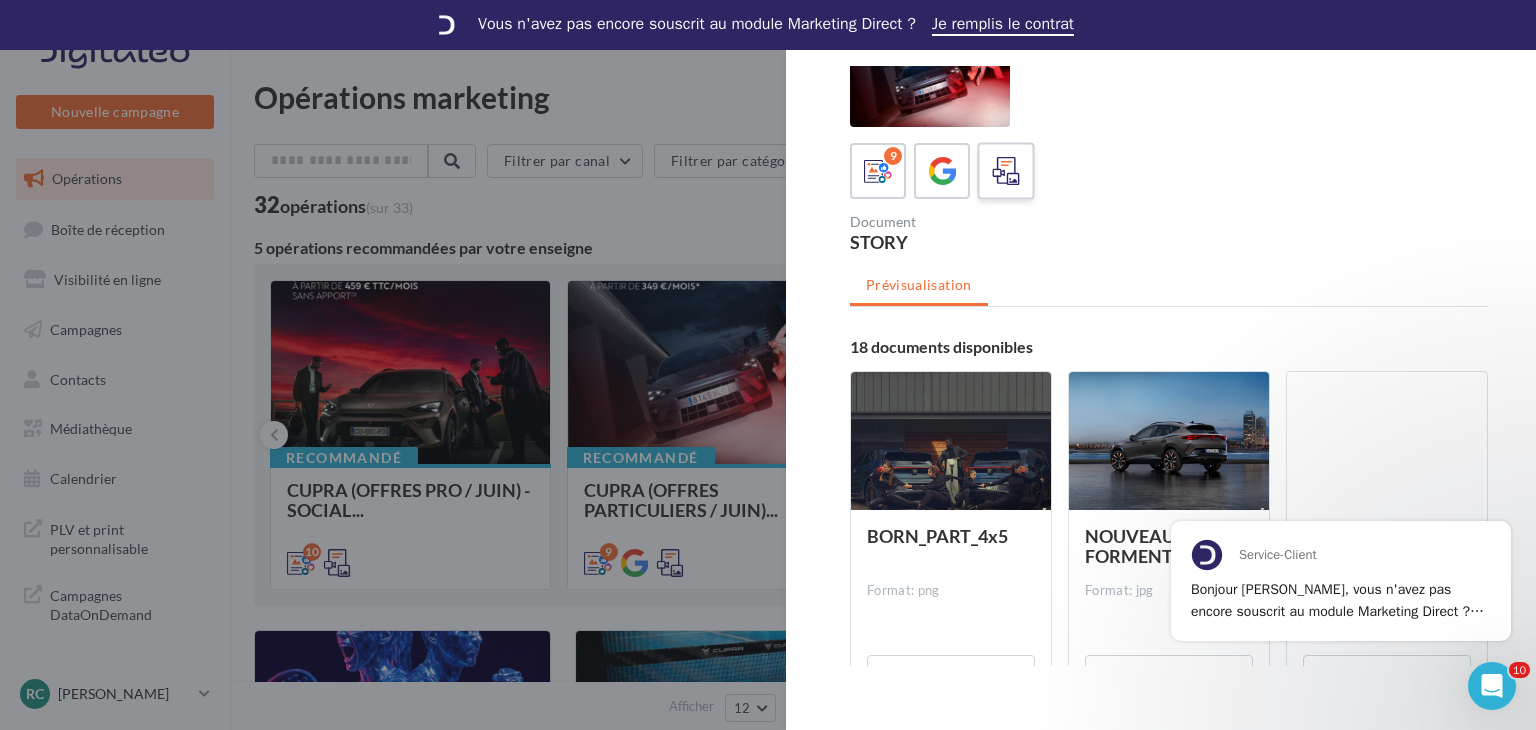scroll, scrollTop: 44, scrollLeft: 0, axis: vertical 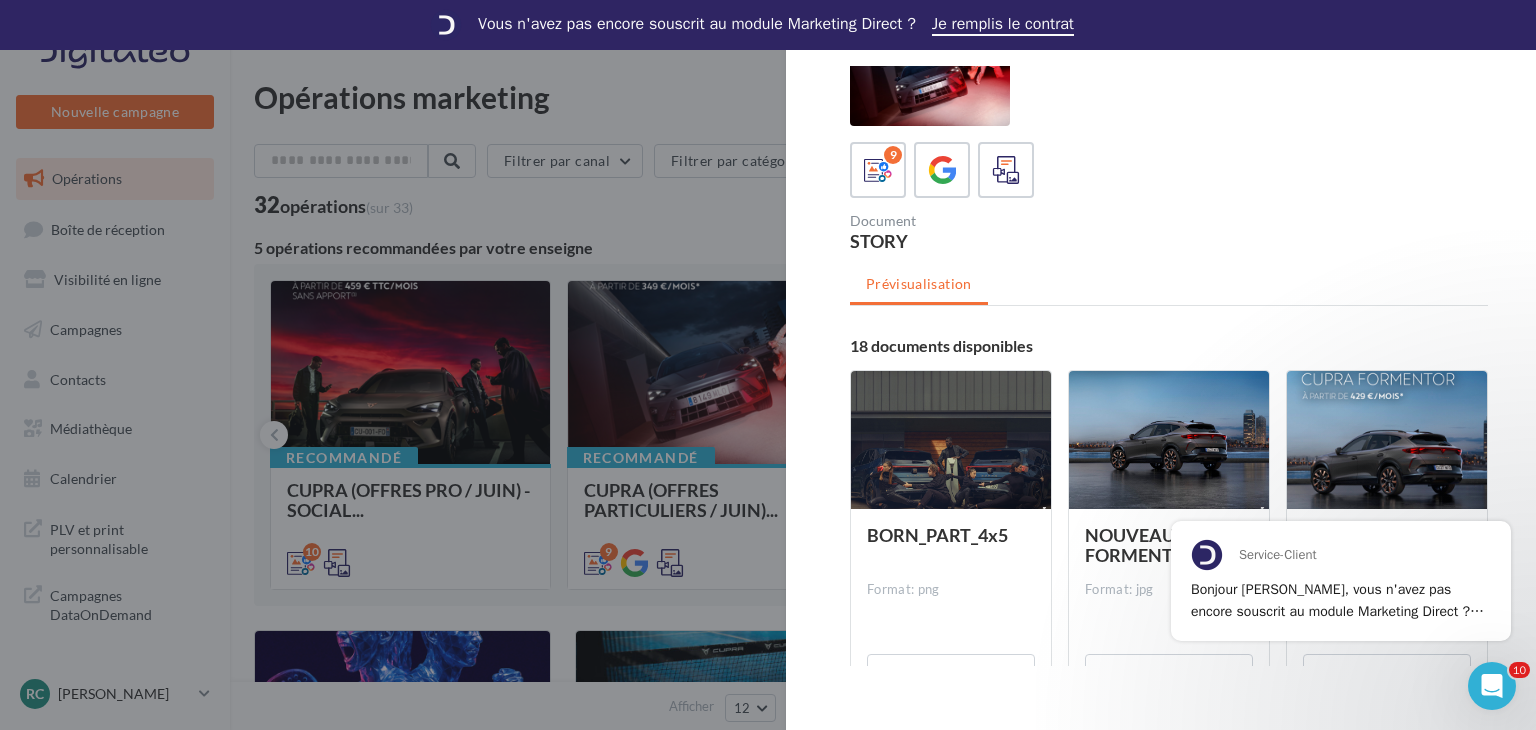 click on "9" at bounding box center [1169, 170] 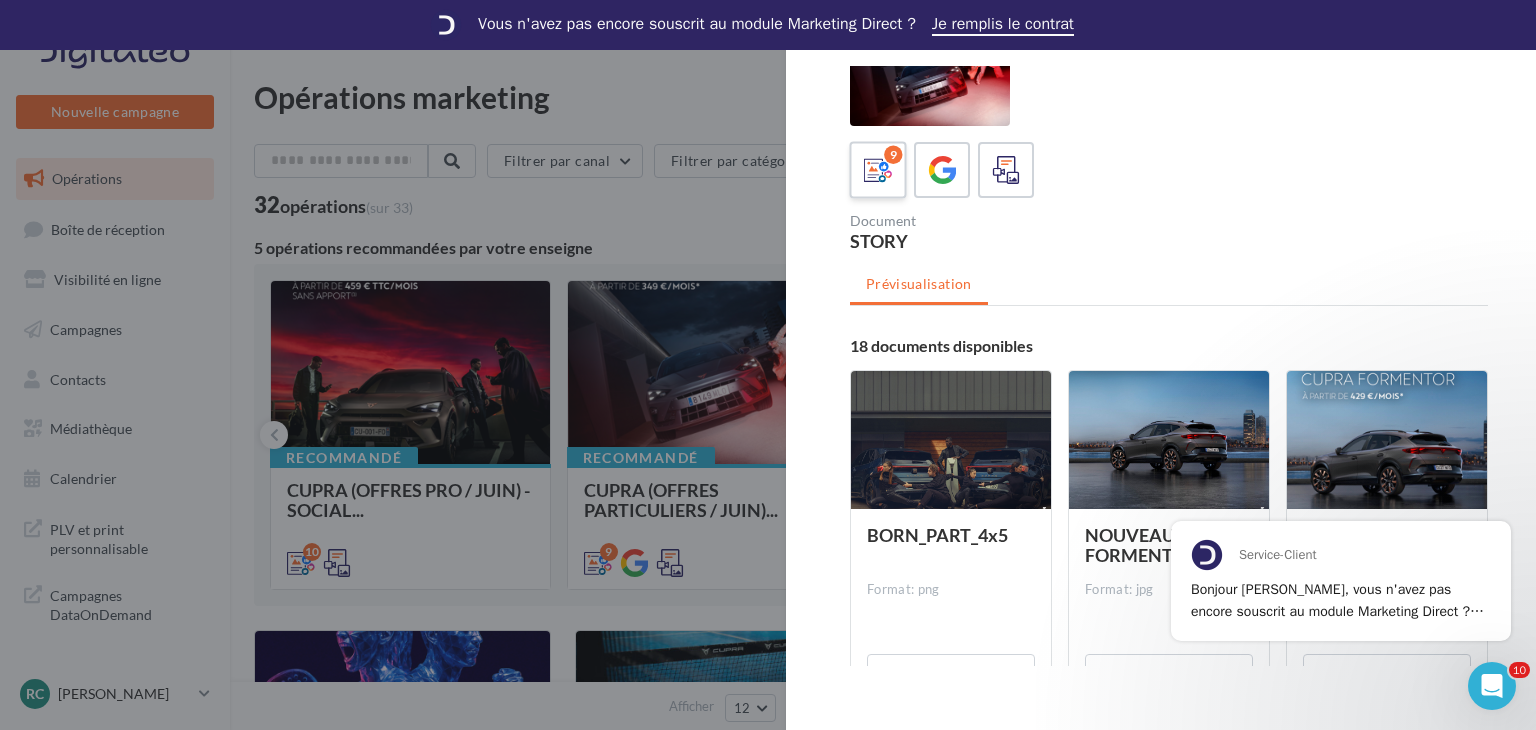 click on "9" at bounding box center (878, 170) 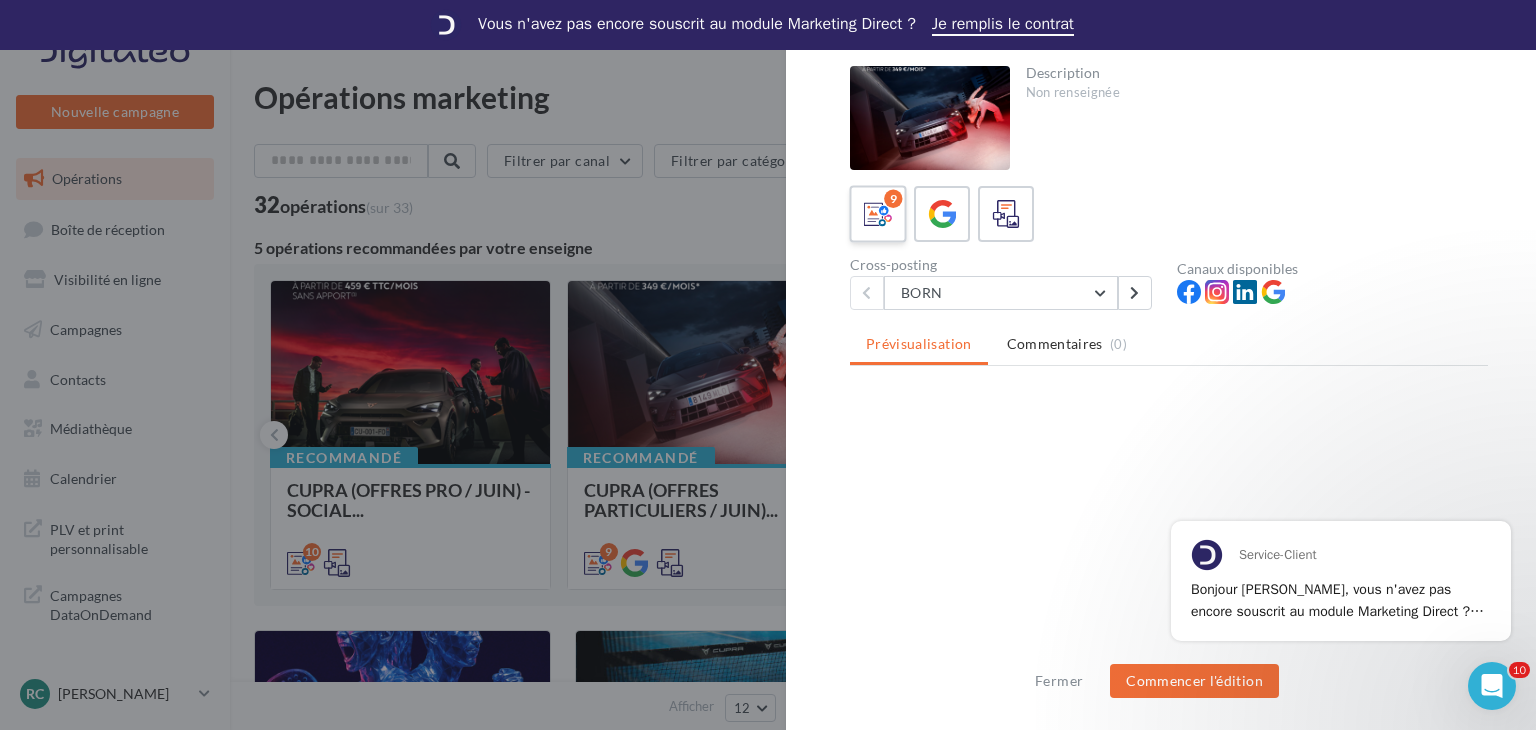 scroll, scrollTop: 0, scrollLeft: 0, axis: both 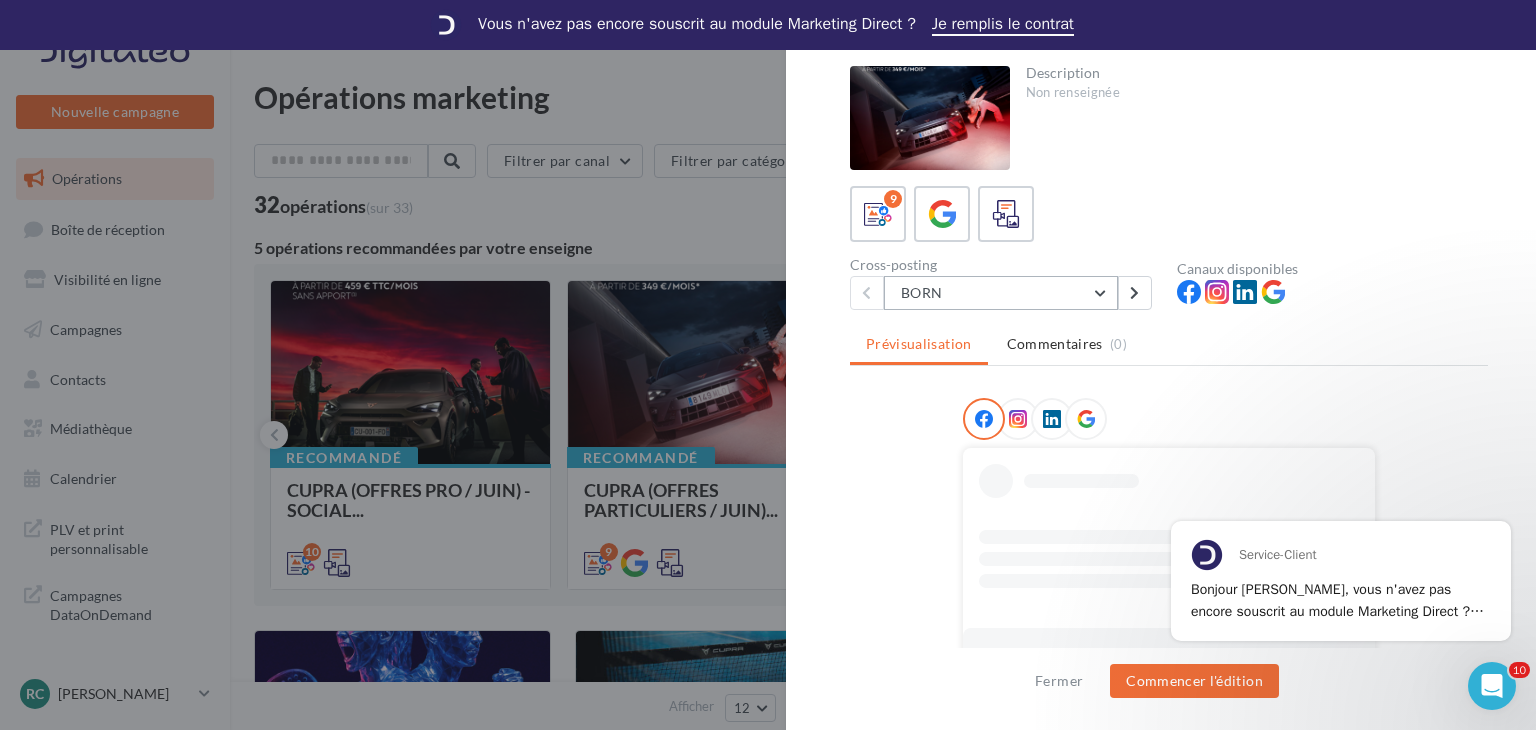 click on "BORN" at bounding box center [1001, 293] 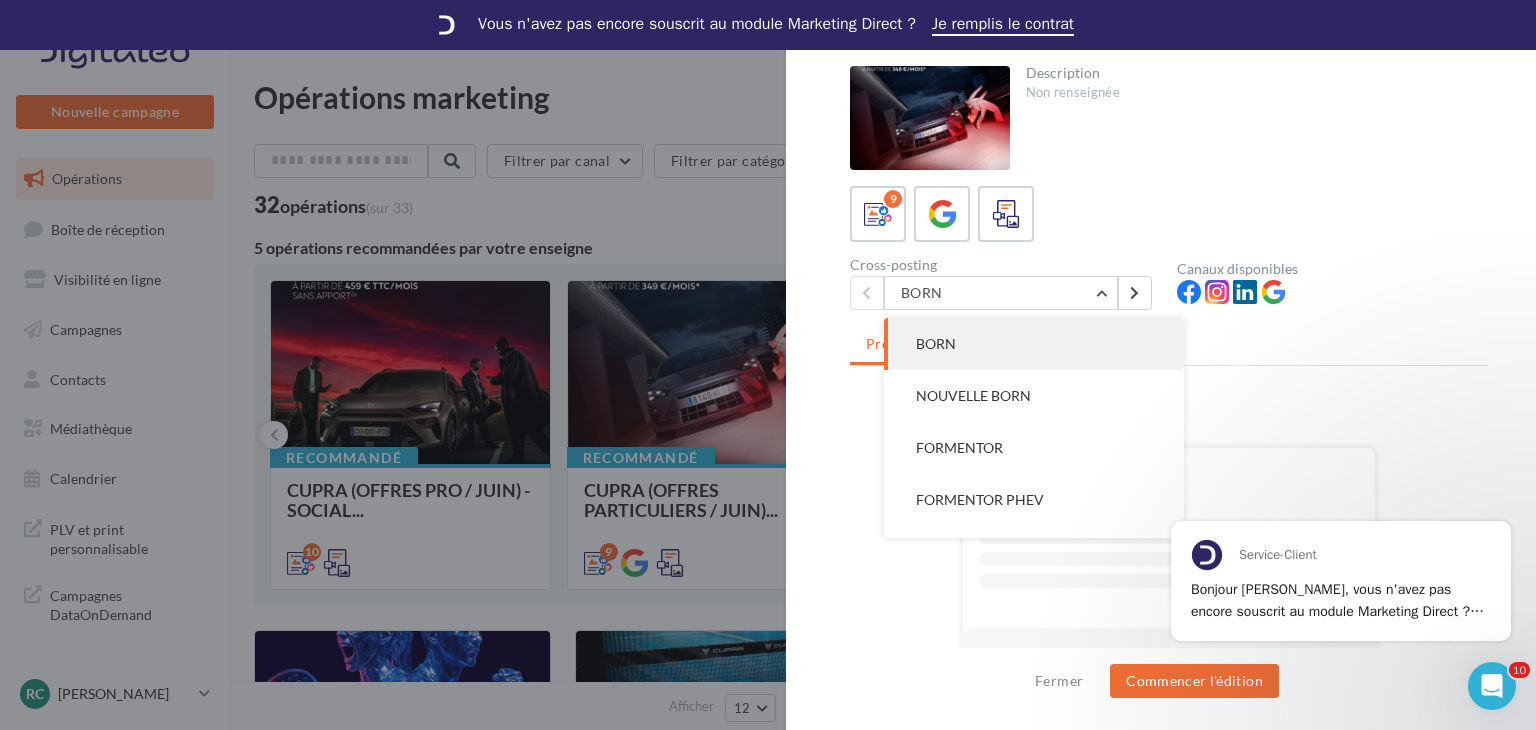 click at bounding box center (768, 365) 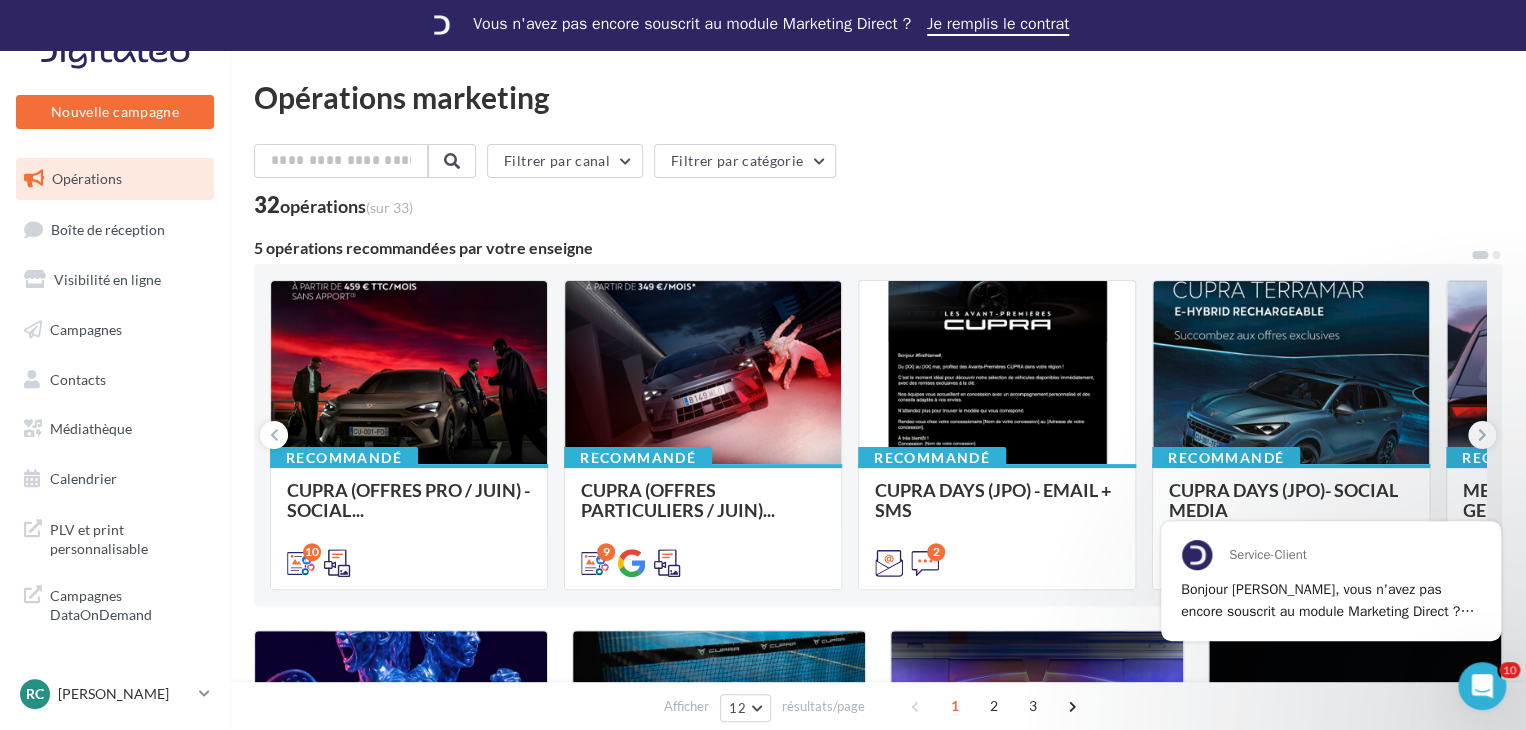 click at bounding box center [409, 374] 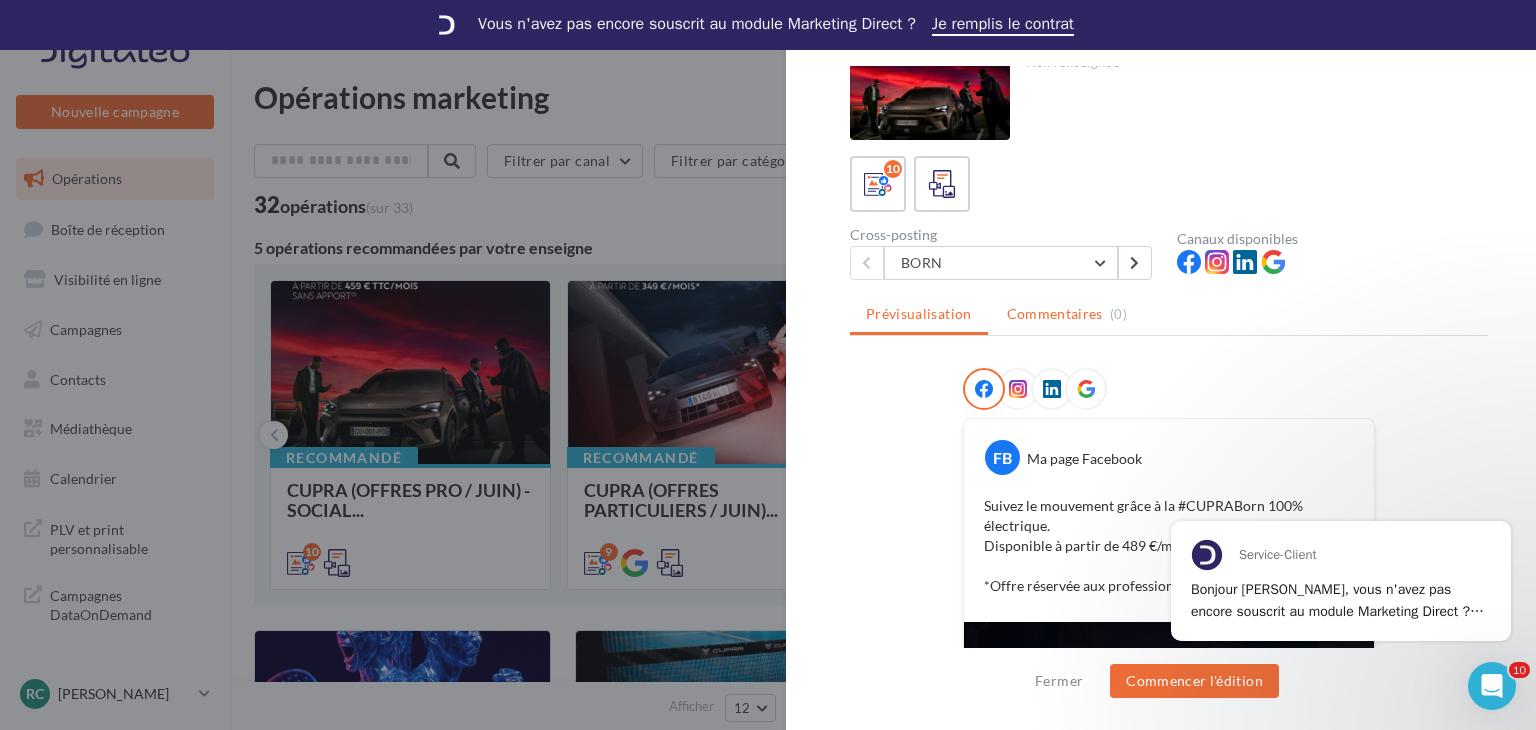 scroll, scrollTop: 160, scrollLeft: 0, axis: vertical 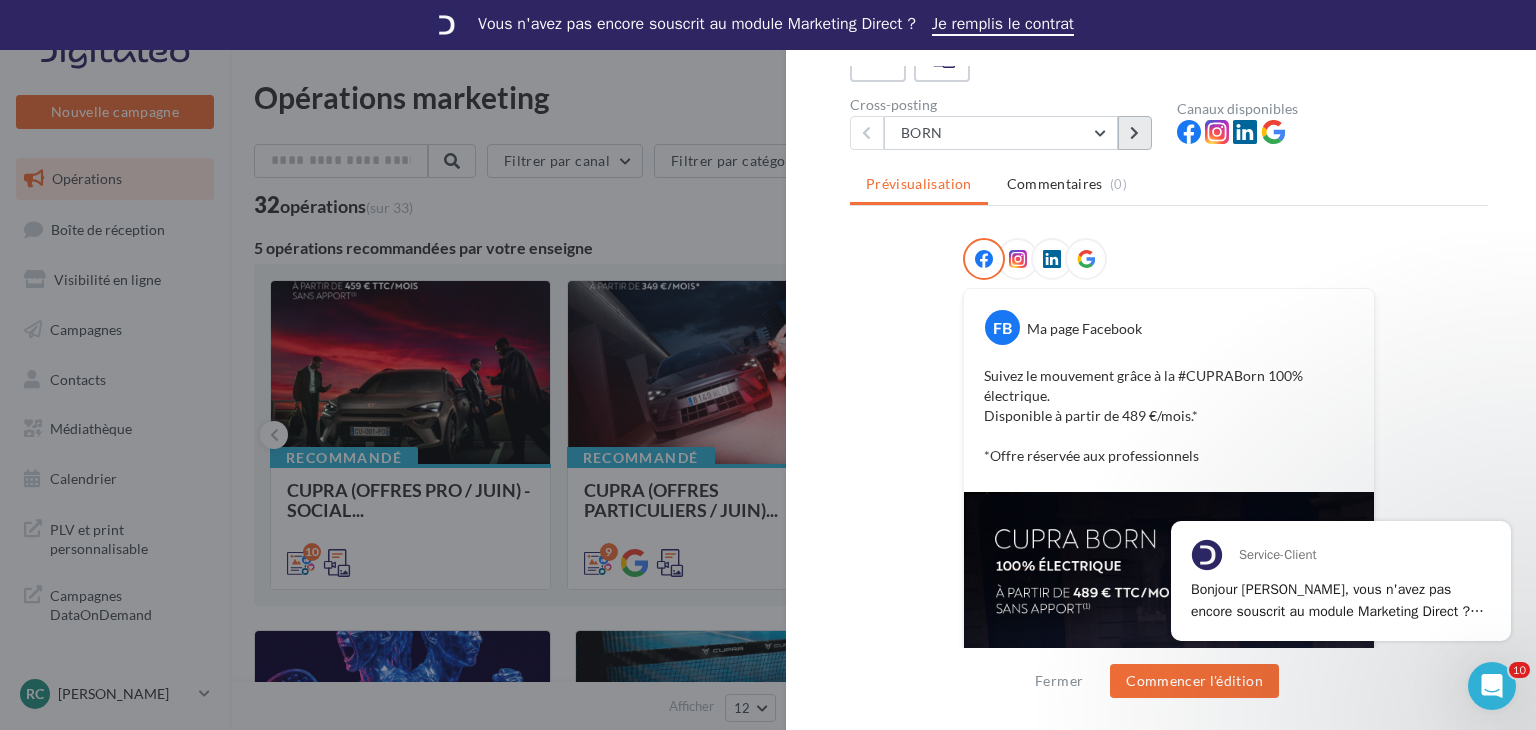 click at bounding box center [1135, 133] 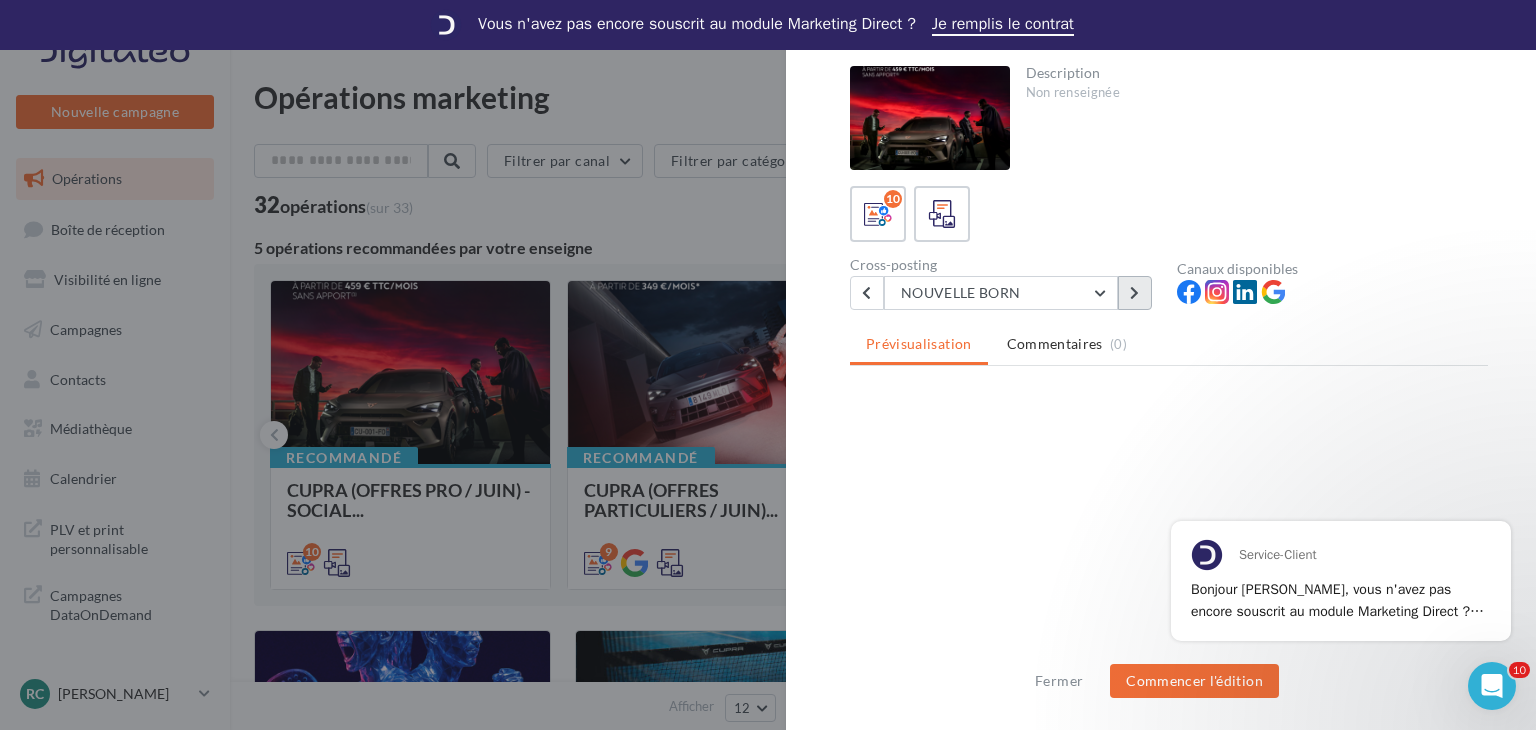 scroll, scrollTop: 0, scrollLeft: 0, axis: both 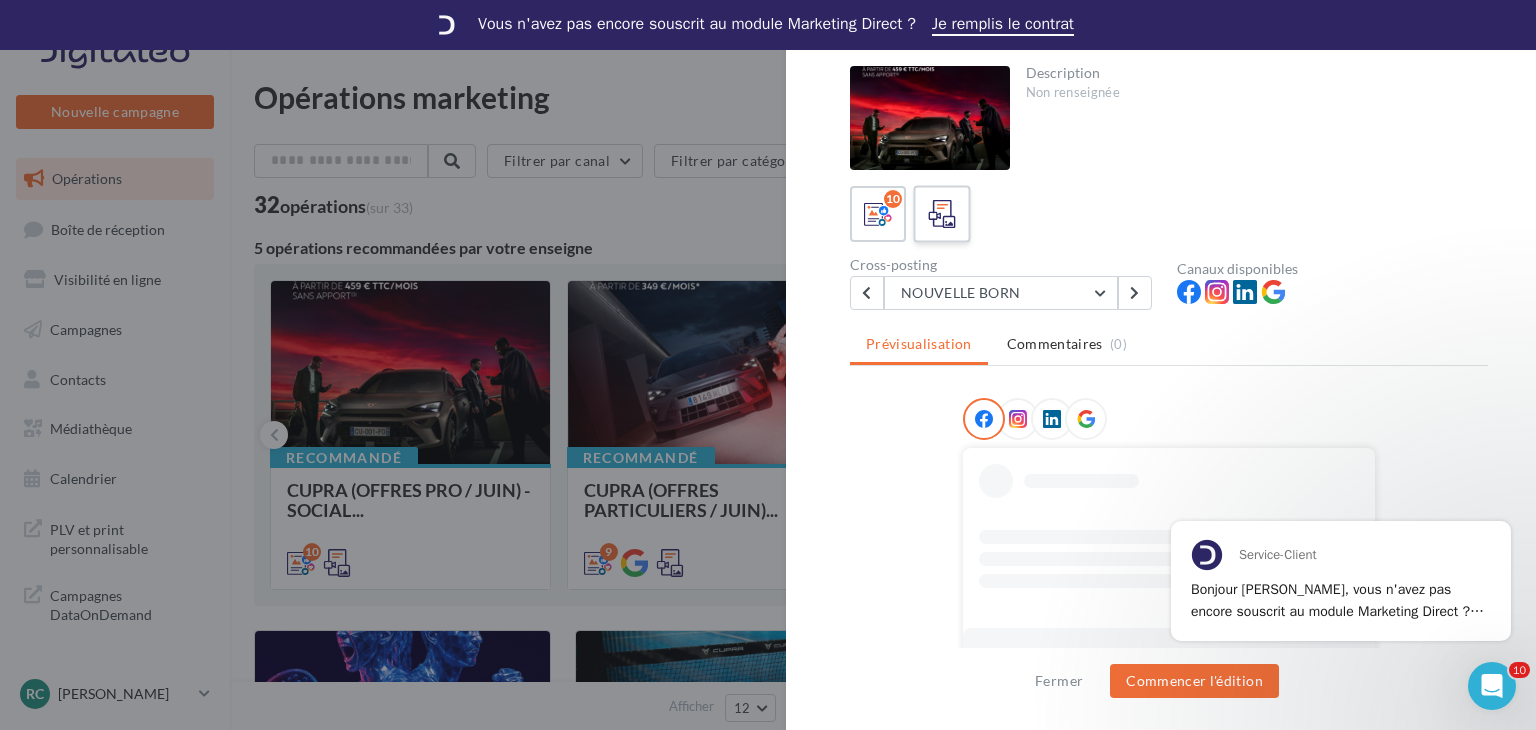 click at bounding box center (941, 213) 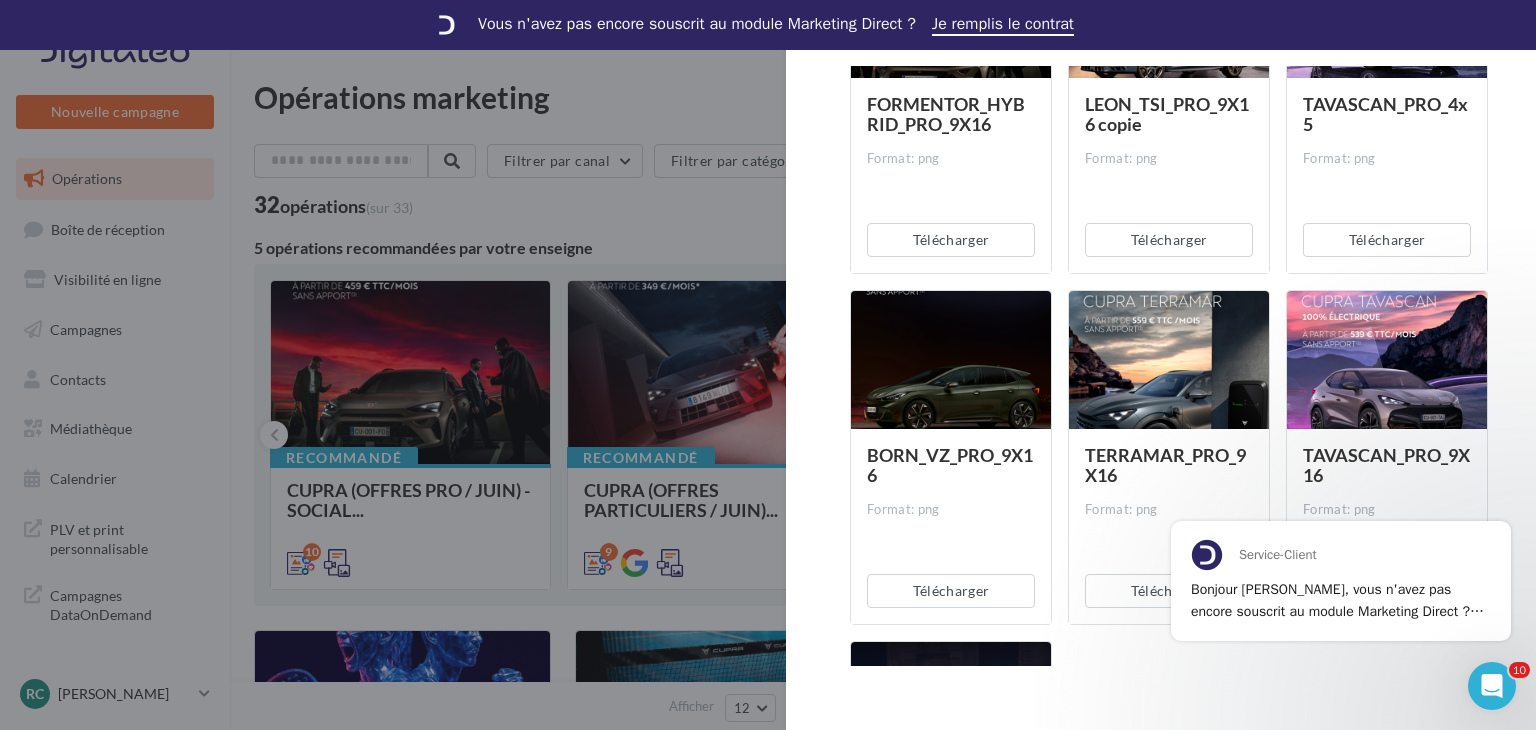 scroll, scrollTop: 1528, scrollLeft: 0, axis: vertical 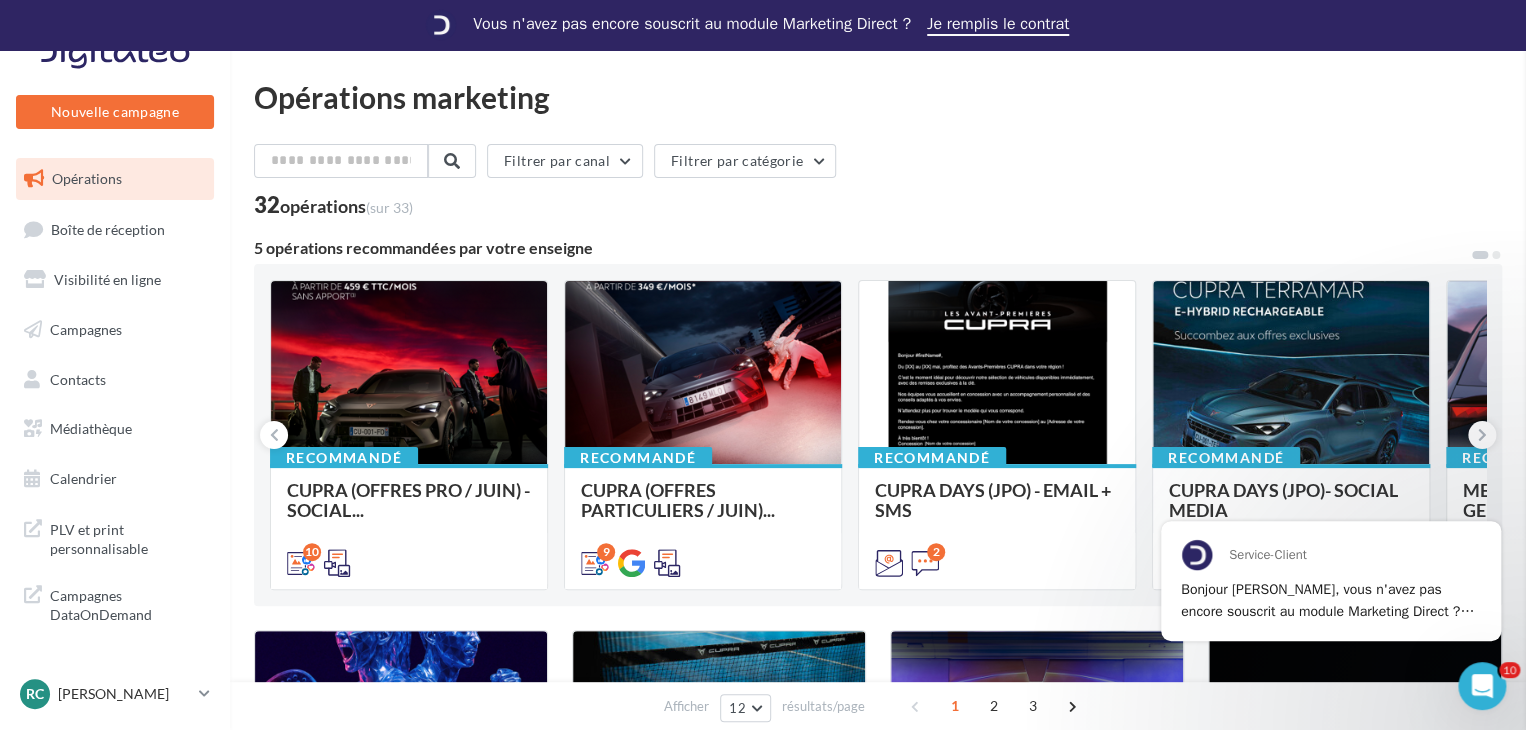 click at bounding box center (2289, 365) 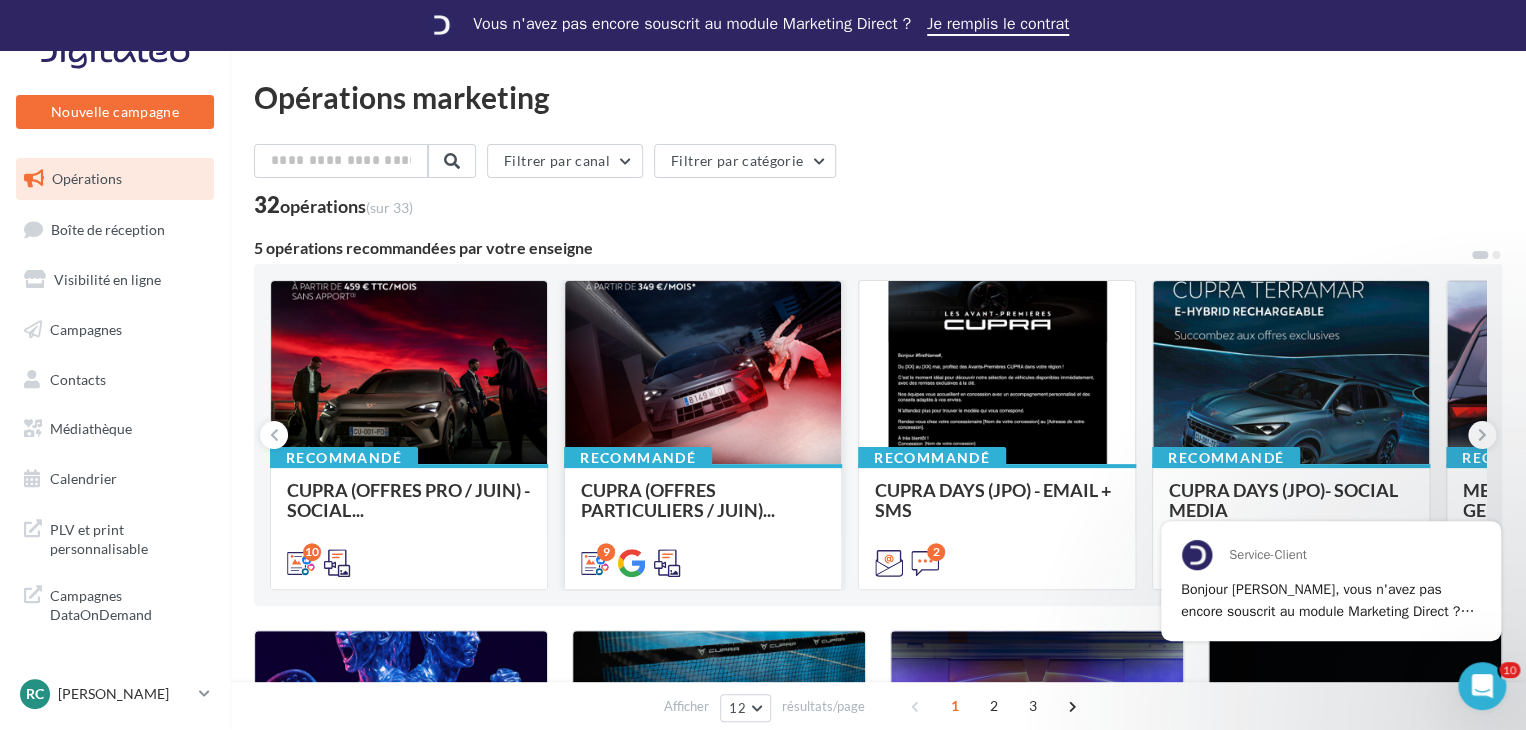 click at bounding box center [703, 374] 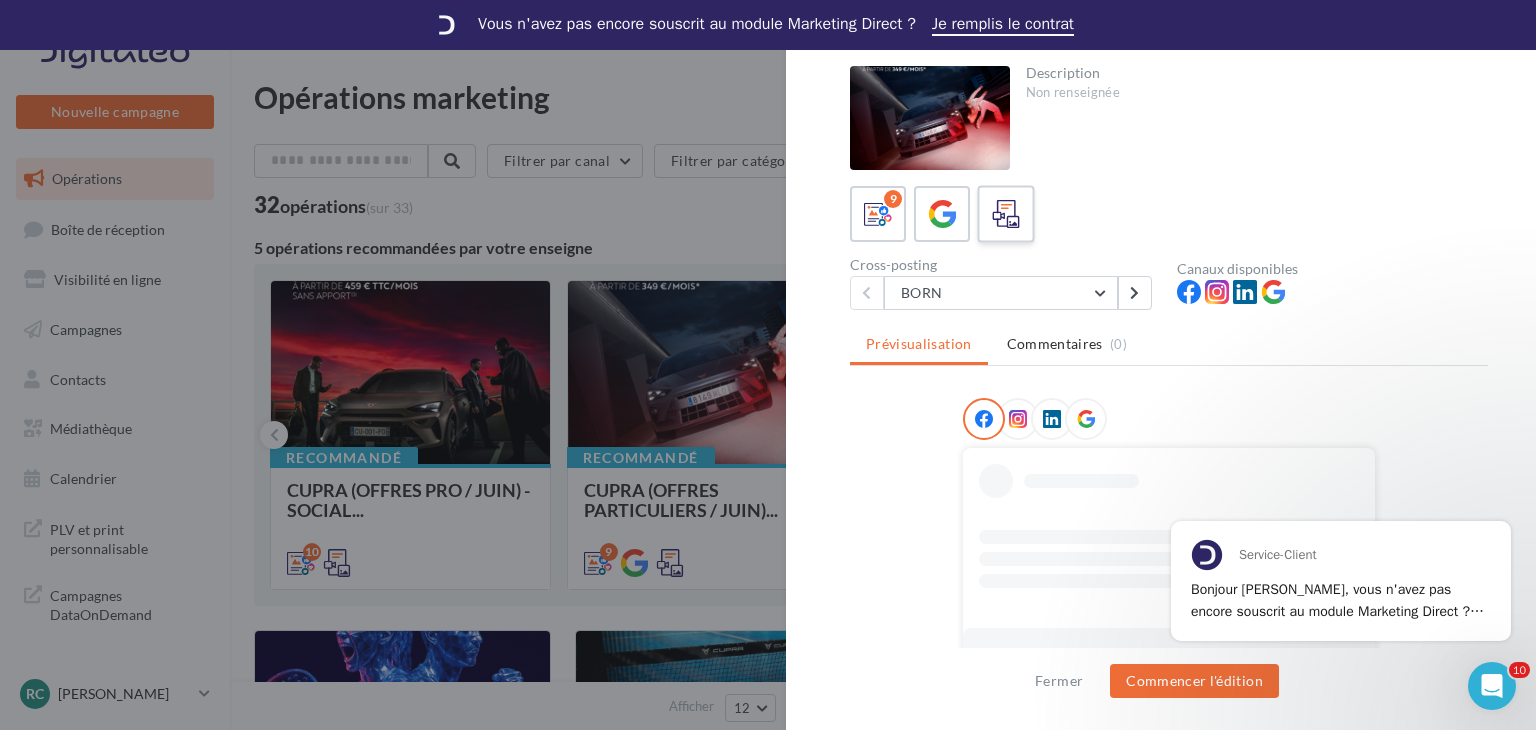 click at bounding box center (1005, 213) 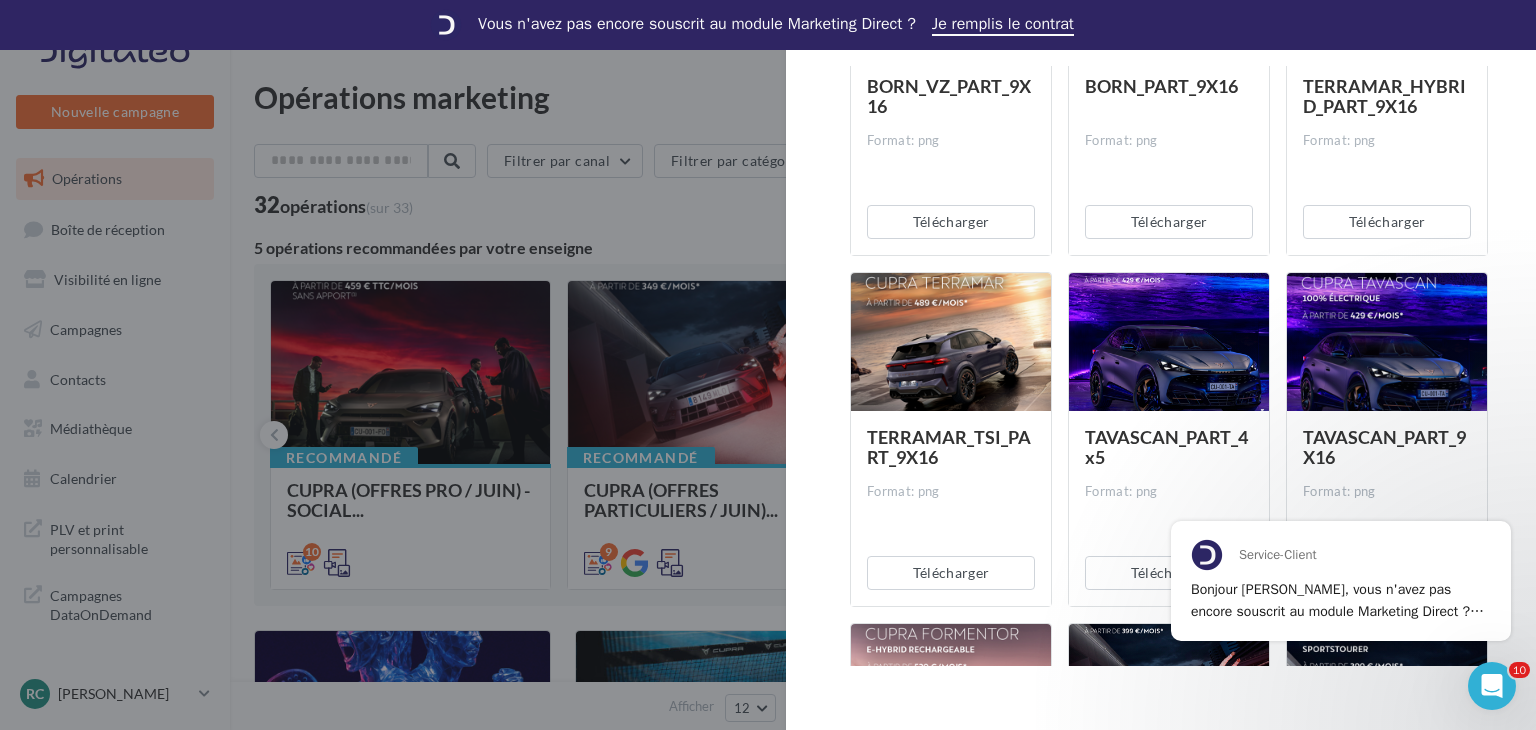 scroll, scrollTop: 1544, scrollLeft: 0, axis: vertical 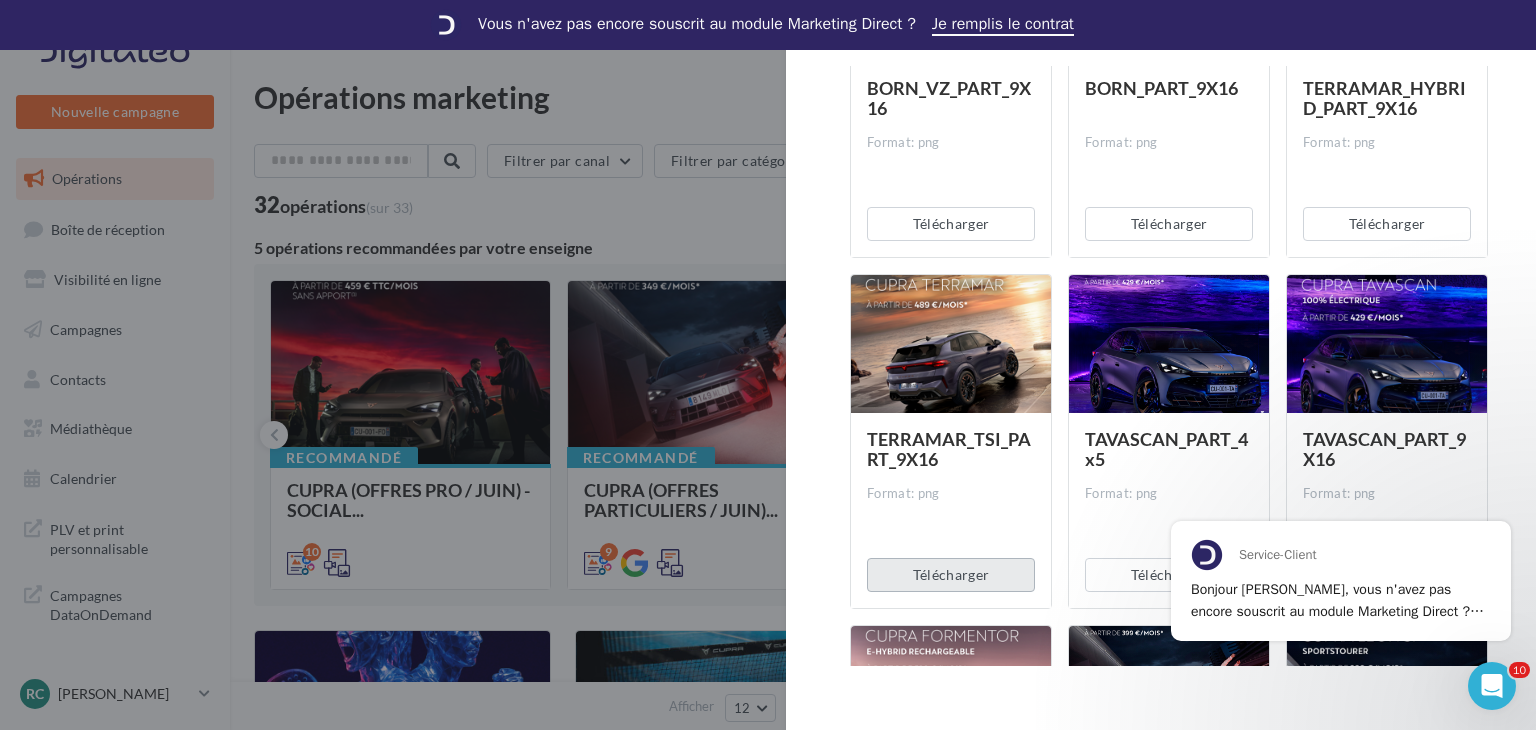 click on "Télécharger" at bounding box center [951, 575] 